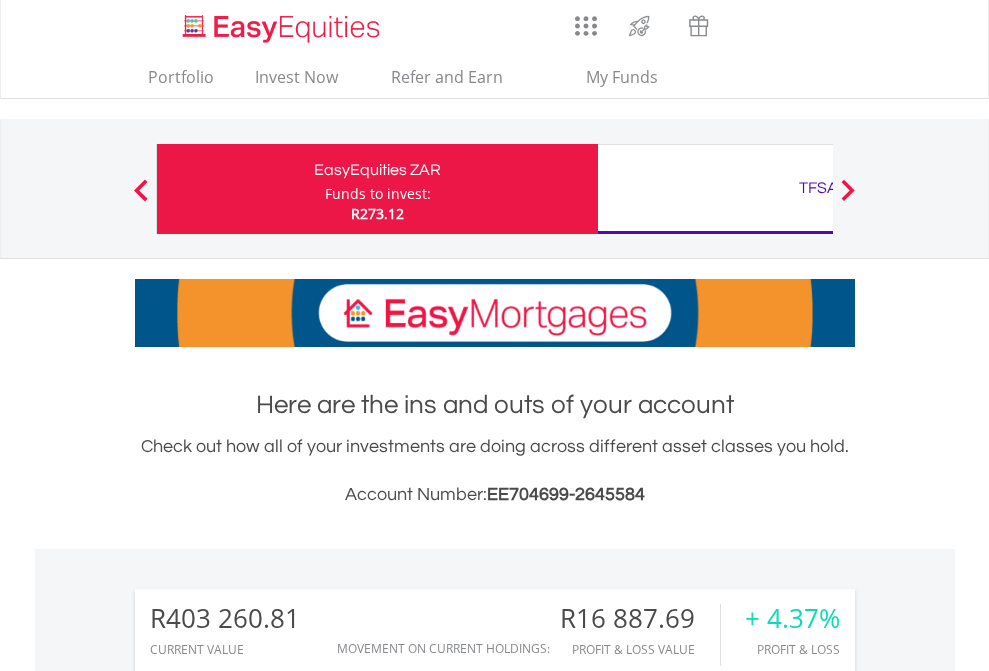 scroll, scrollTop: 0, scrollLeft: 0, axis: both 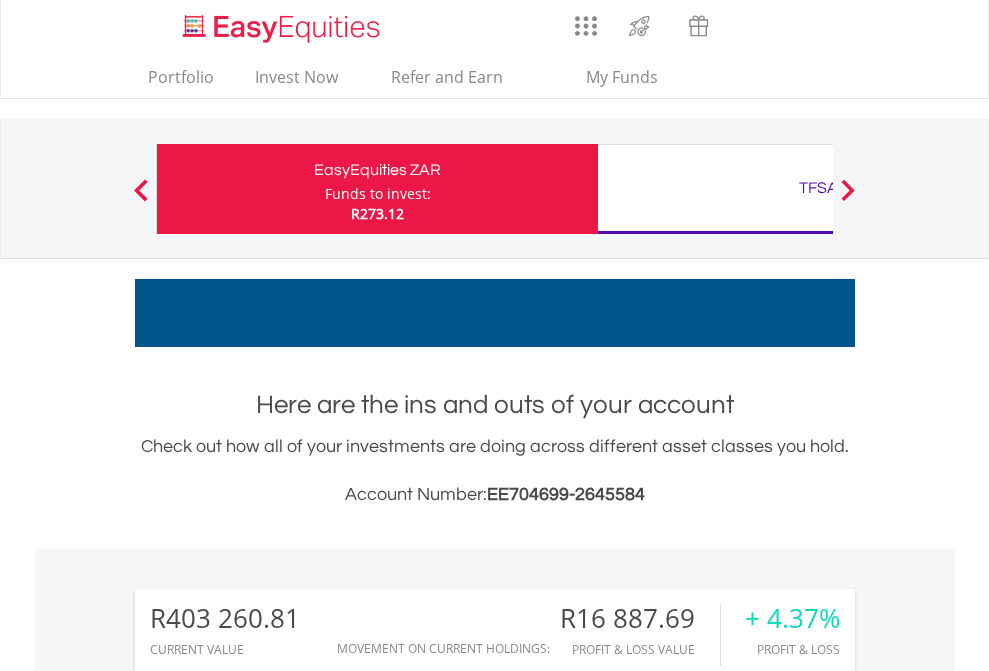 click on "Funds to invest:" at bounding box center (378, 194) 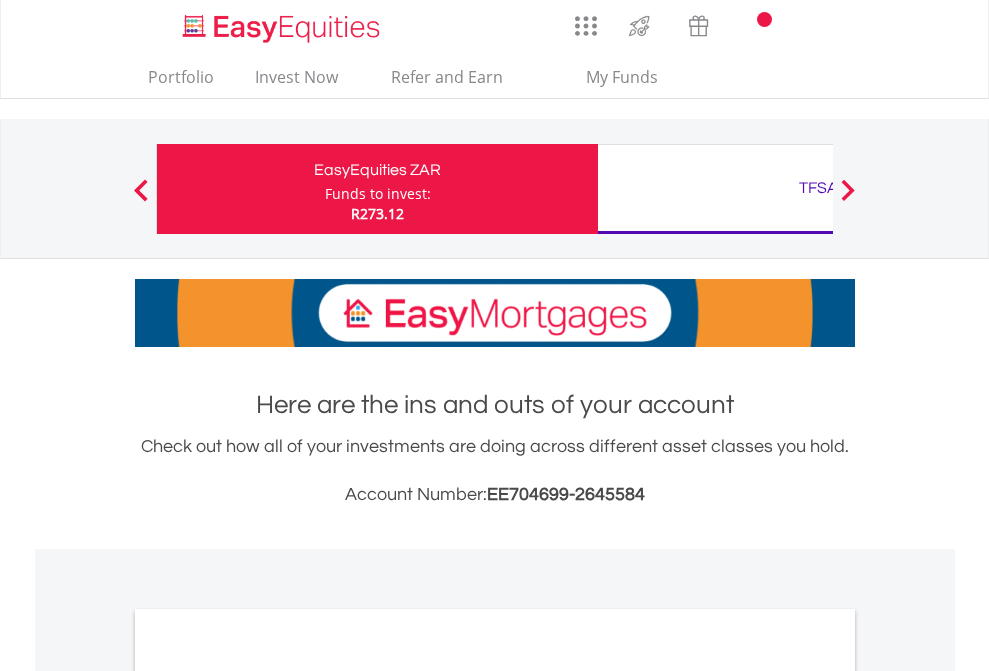 scroll, scrollTop: 0, scrollLeft: 0, axis: both 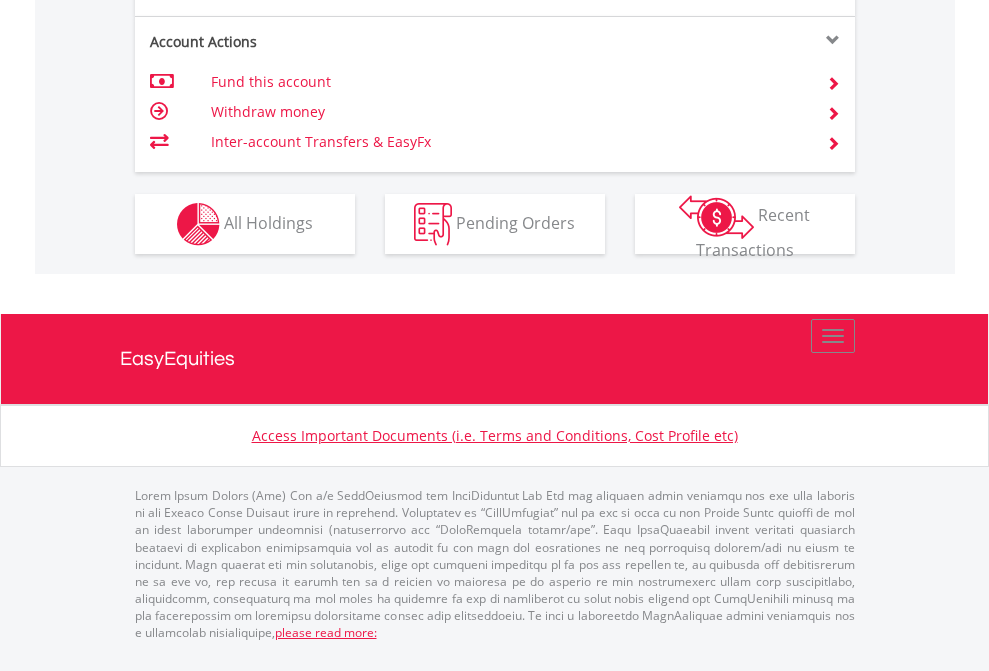 click on "Investment types" at bounding box center [706, -337] 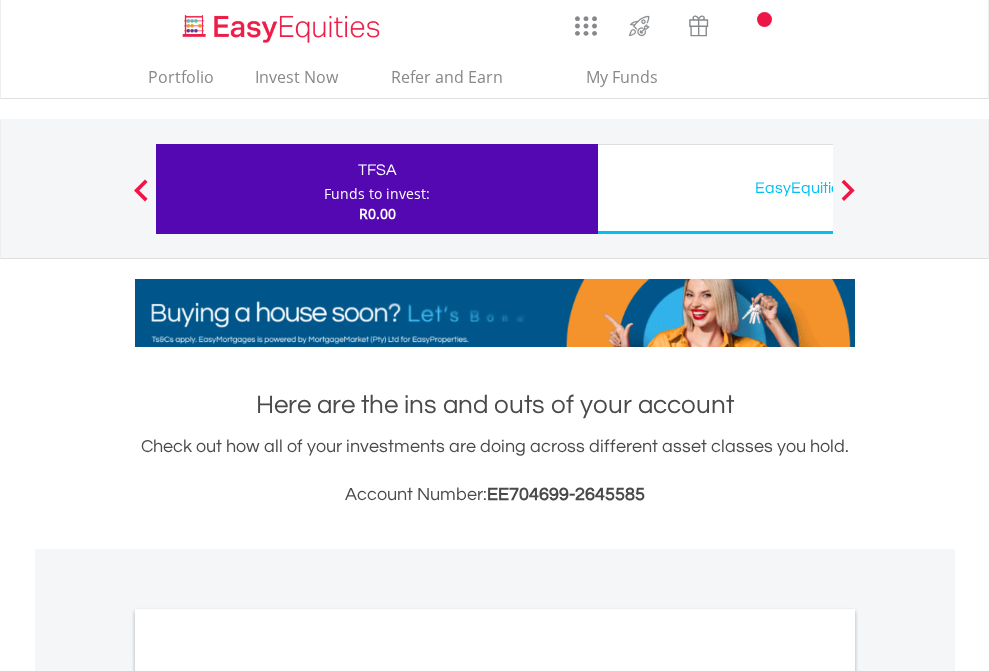 scroll, scrollTop: 0, scrollLeft: 0, axis: both 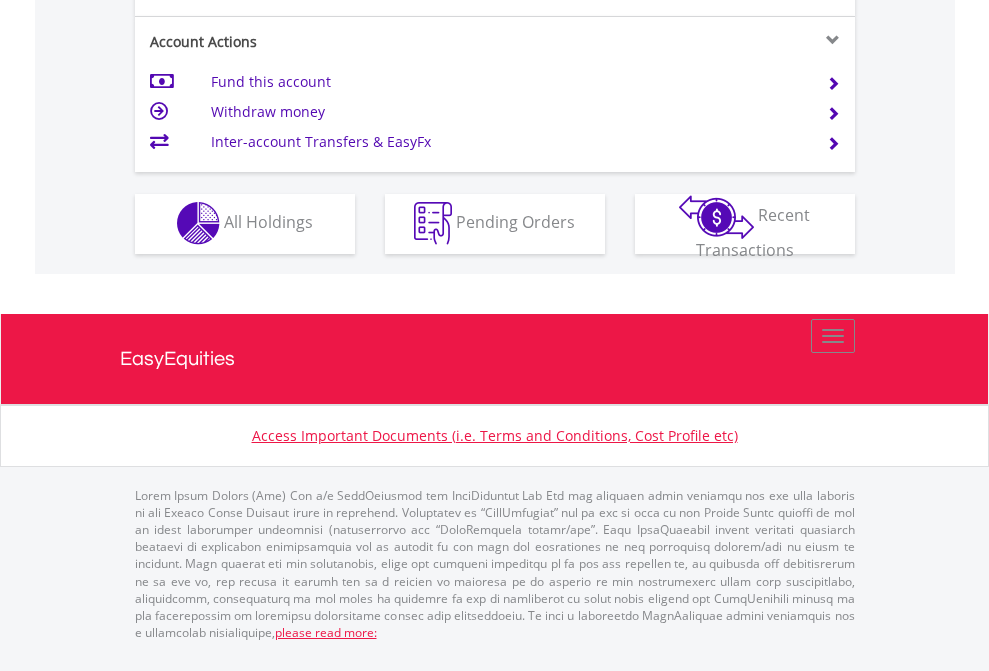 click on "Investment types" at bounding box center (706, -353) 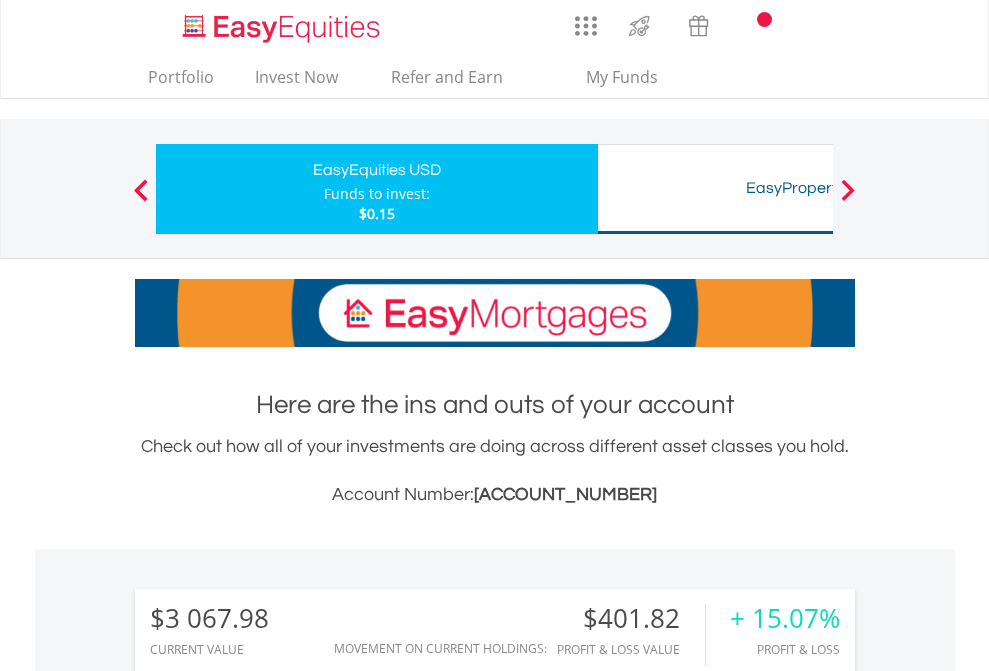 scroll, scrollTop: 0, scrollLeft: 0, axis: both 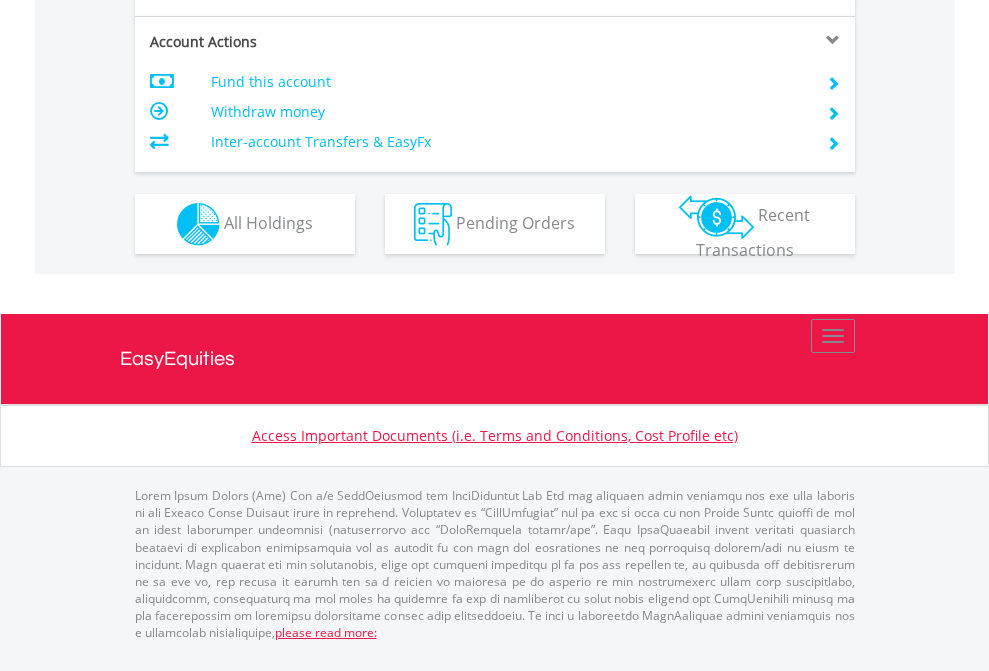 click on "Investment types" at bounding box center (706, -337) 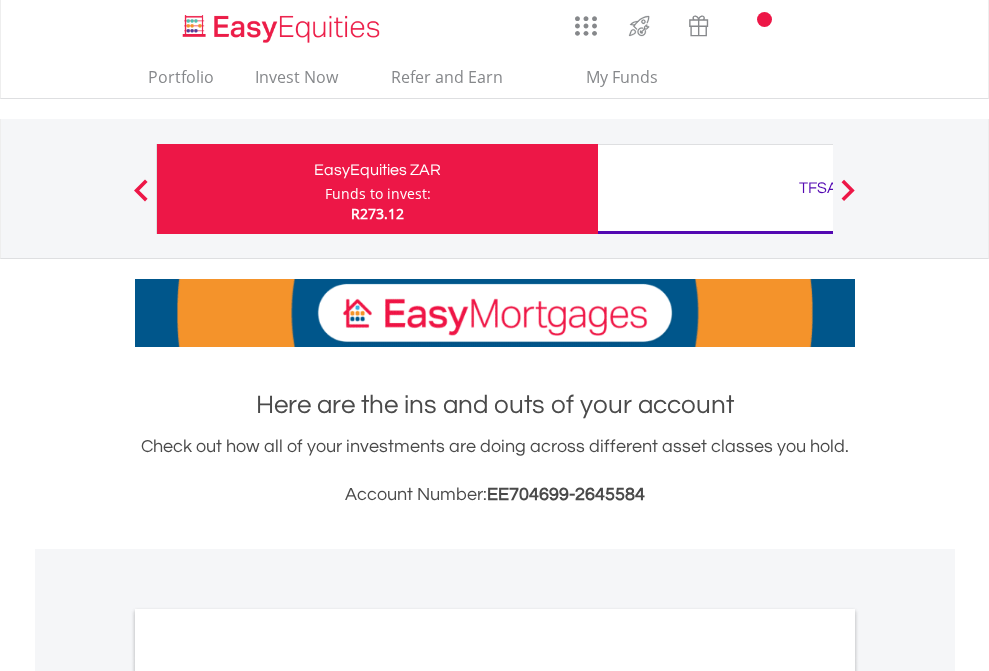 scroll, scrollTop: 0, scrollLeft: 0, axis: both 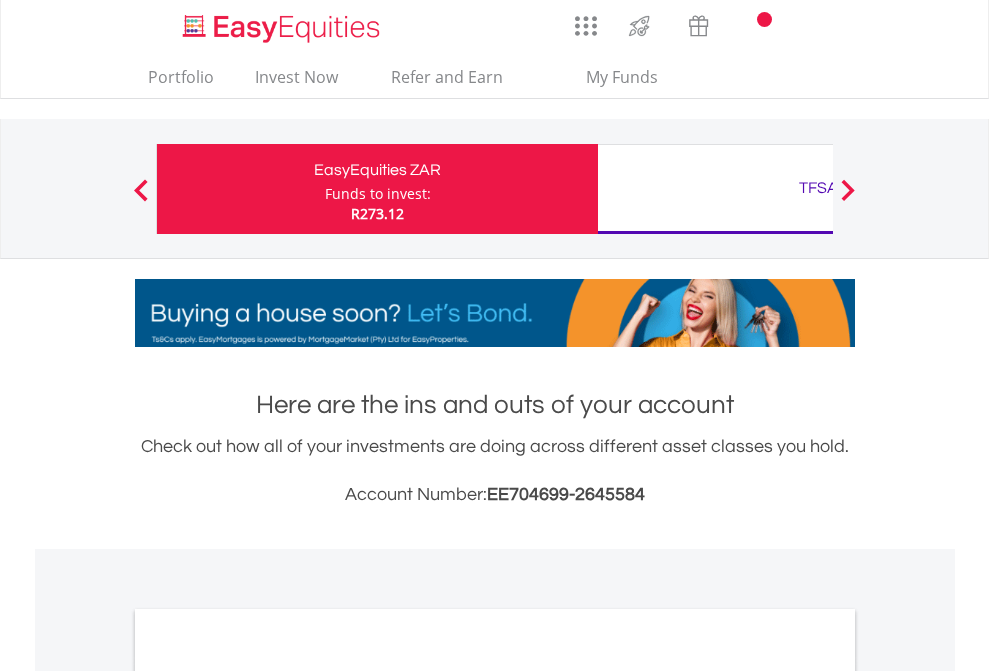 click on "All Holdings" at bounding box center [268, 1096] 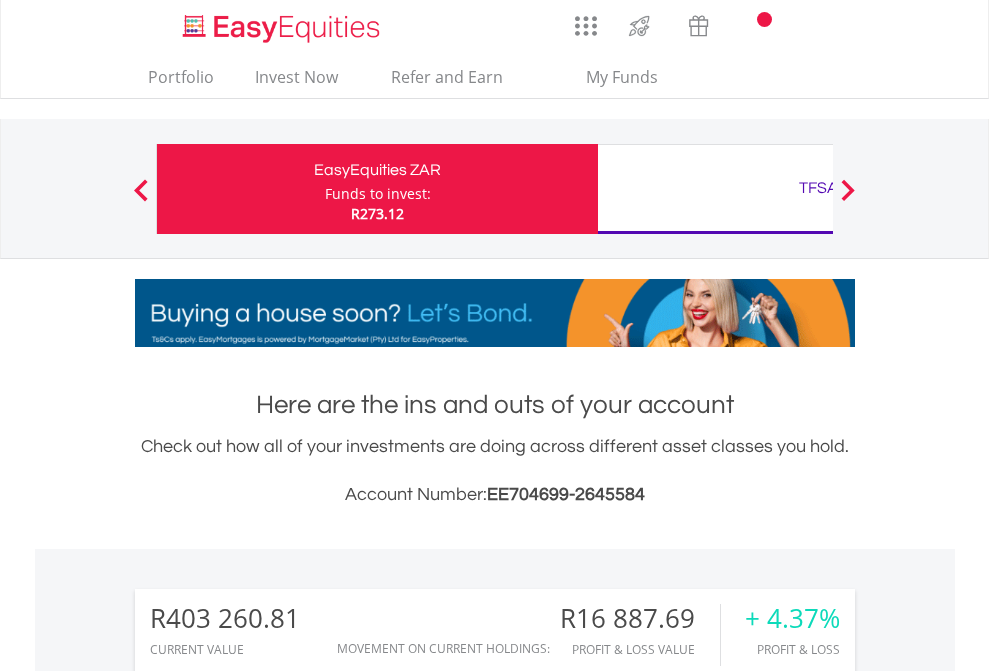 scroll, scrollTop: 1533, scrollLeft: 0, axis: vertical 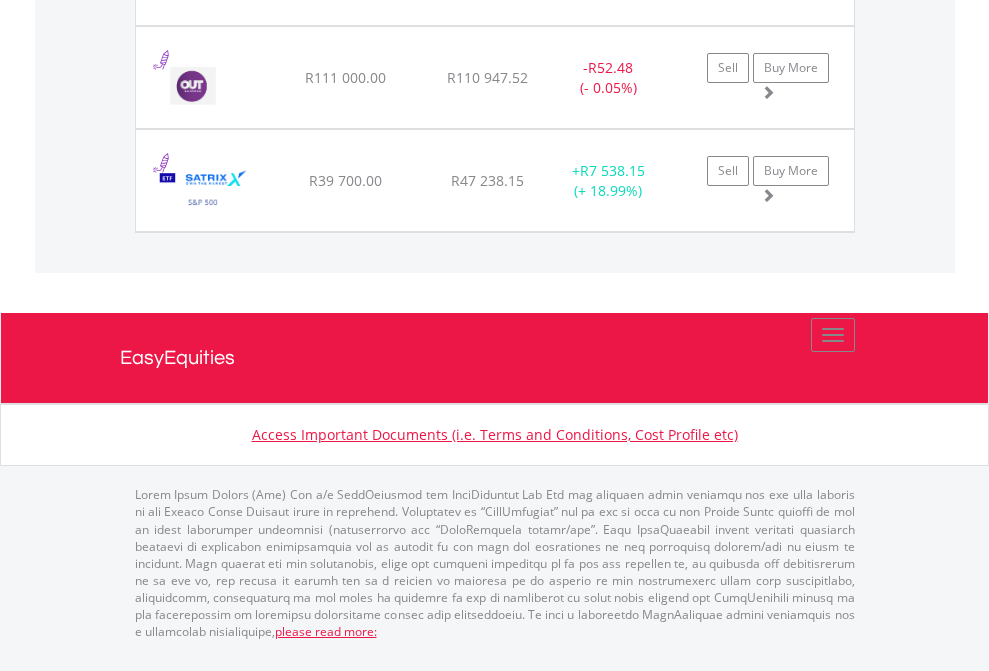 click on "TFSA" at bounding box center (818, -1688) 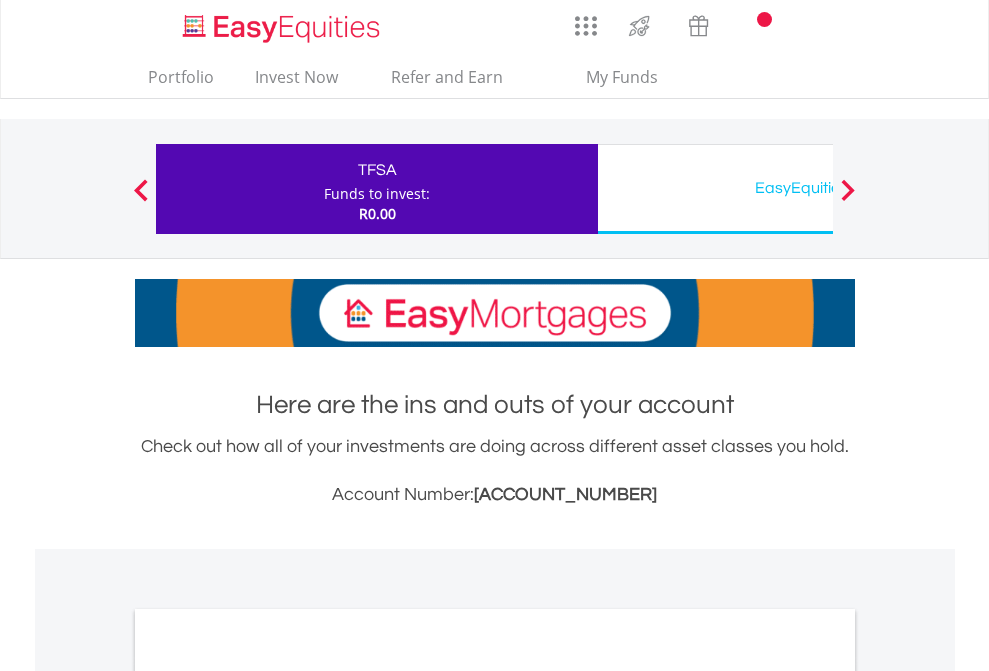 scroll, scrollTop: 0, scrollLeft: 0, axis: both 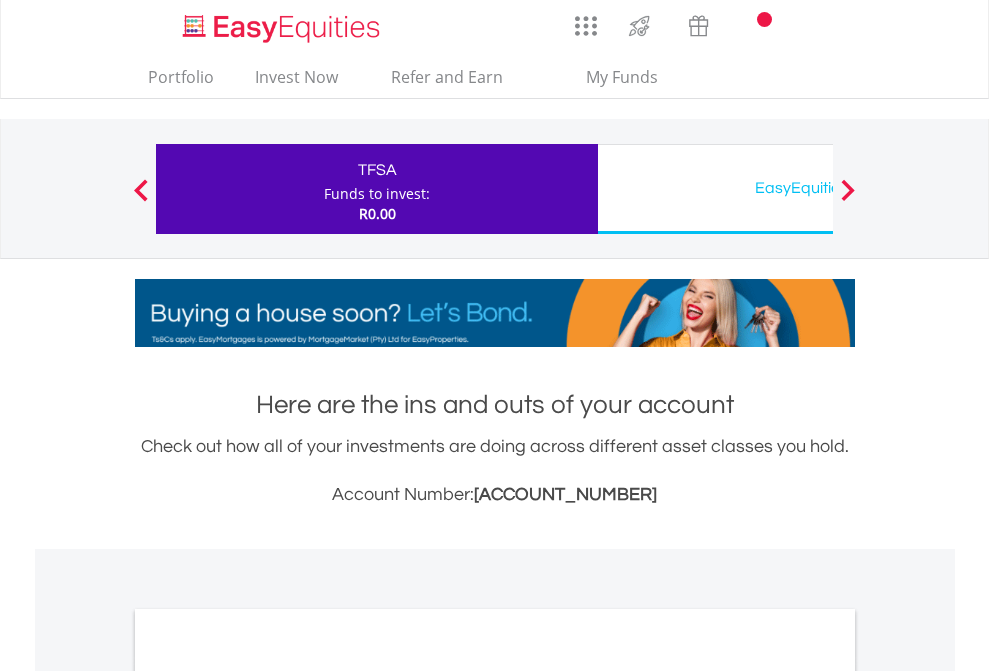 click on "All Holdings" at bounding box center (268, 1096) 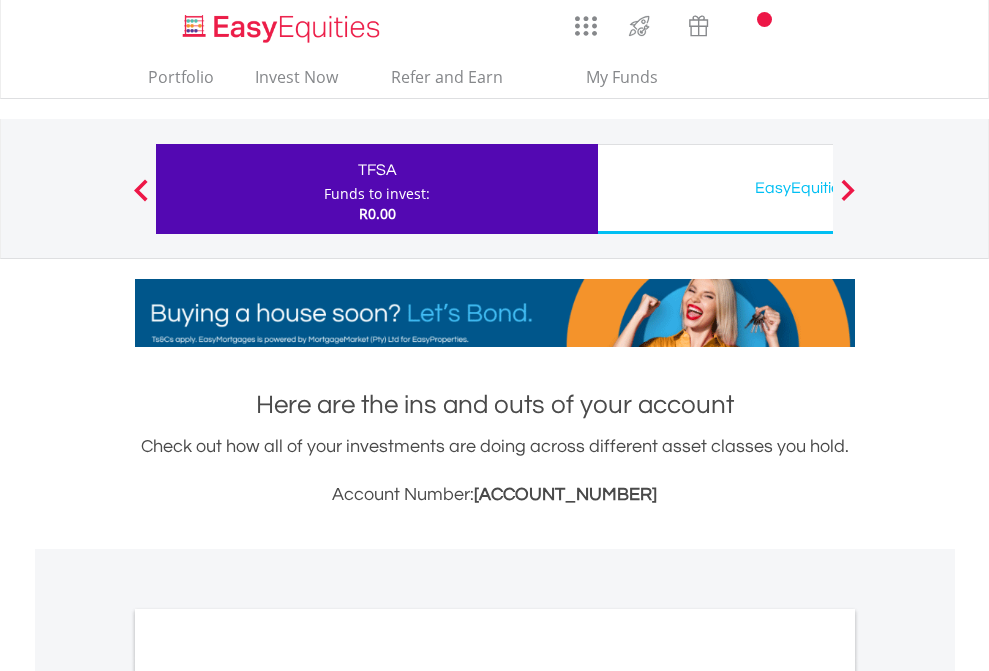 scroll, scrollTop: 1202, scrollLeft: 0, axis: vertical 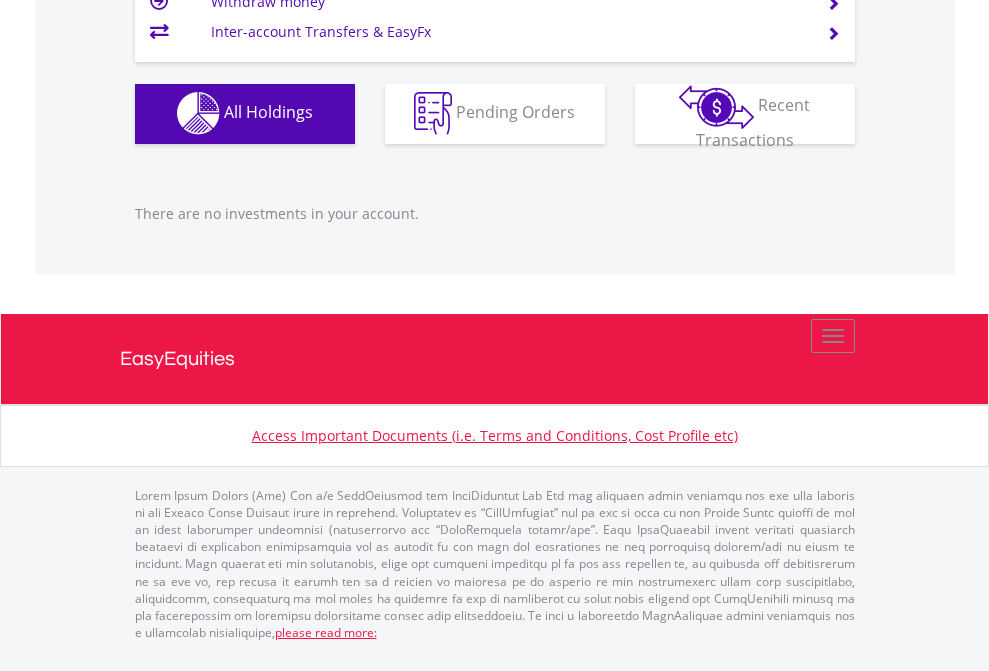 click on "EasyEquities USD" at bounding box center [818, -1142] 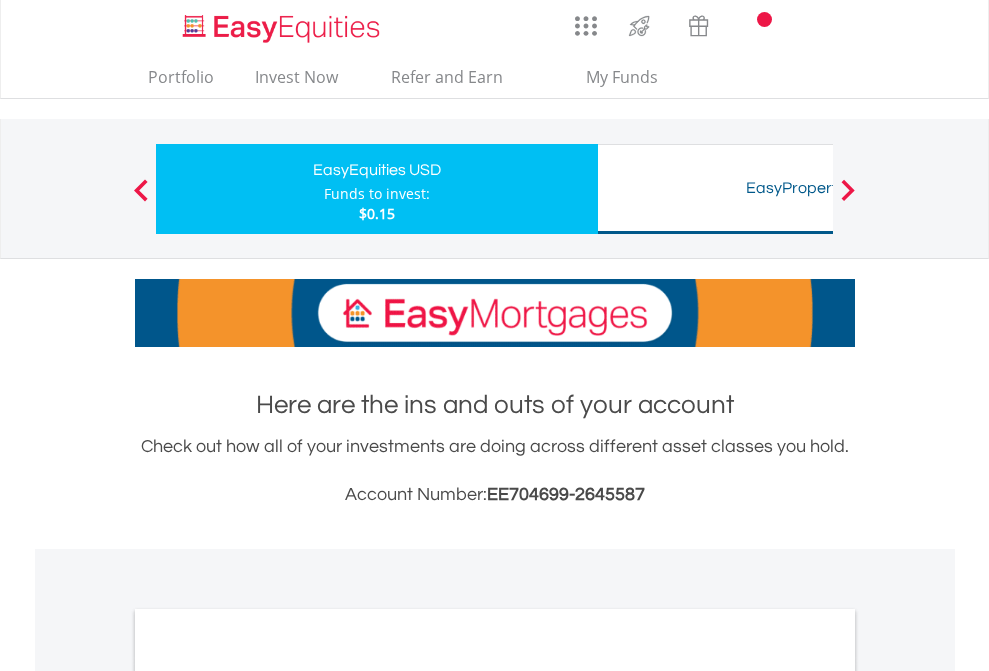scroll, scrollTop: 0, scrollLeft: 0, axis: both 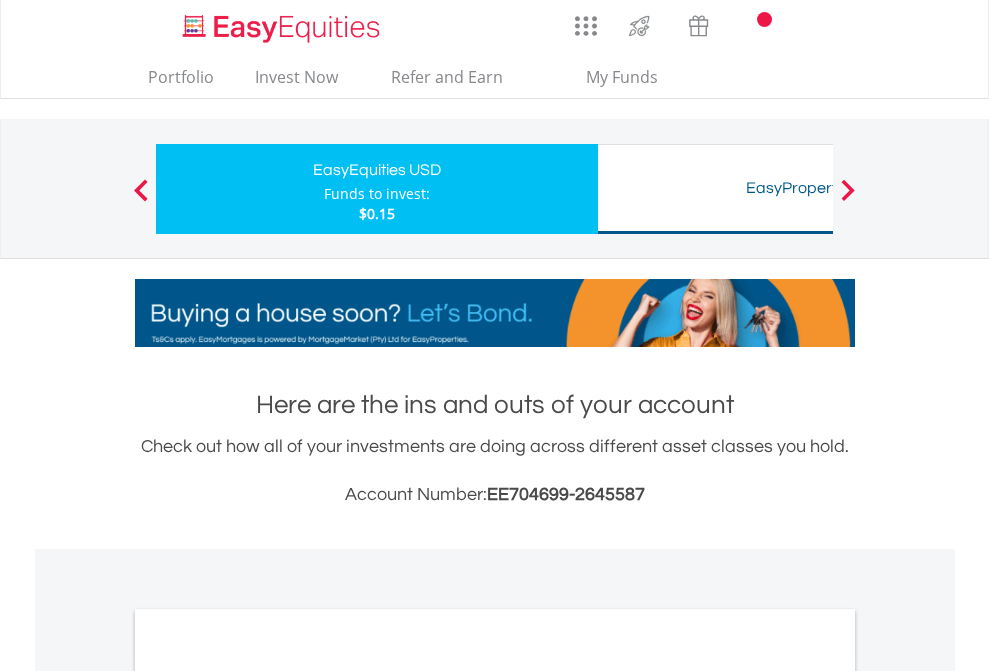 click on "All Holdings" at bounding box center [268, 1096] 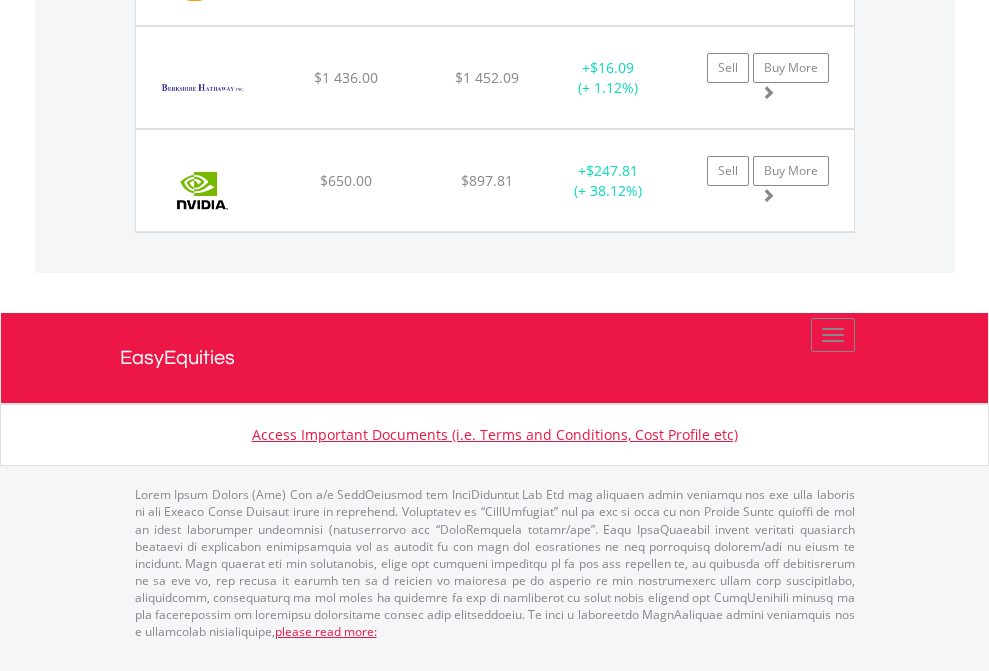 scroll, scrollTop: 2225, scrollLeft: 0, axis: vertical 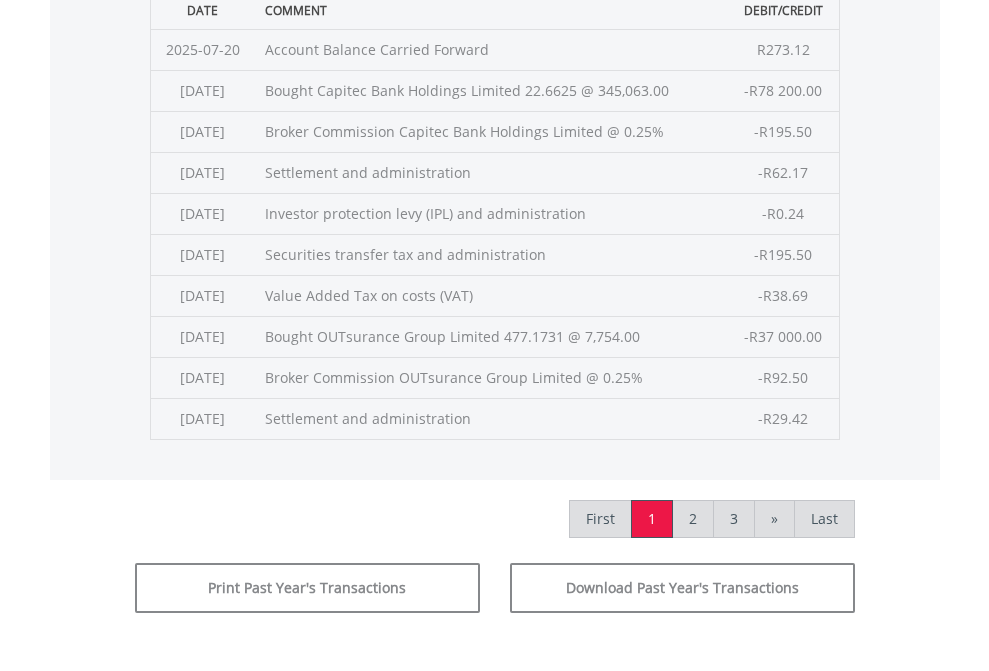 click on "Submit" at bounding box center (714, -225) 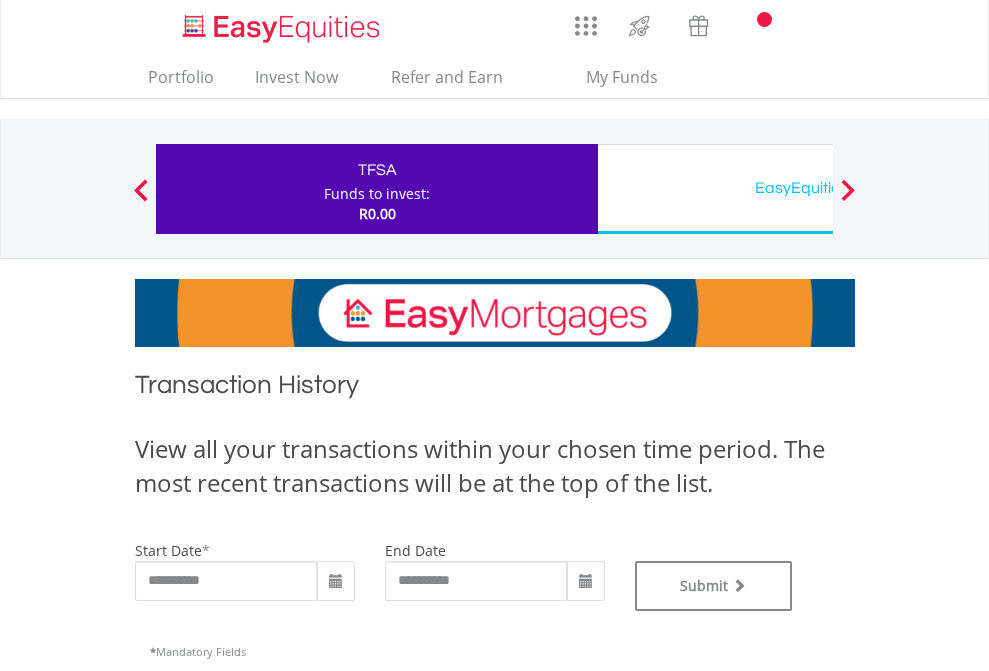 scroll, scrollTop: 0, scrollLeft: 0, axis: both 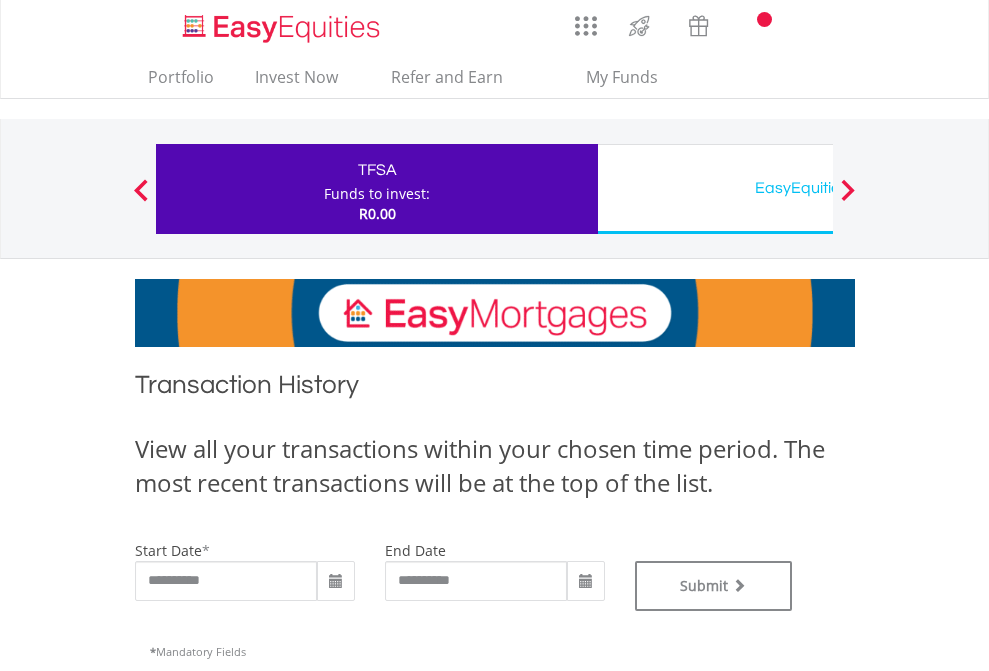 type on "**********" 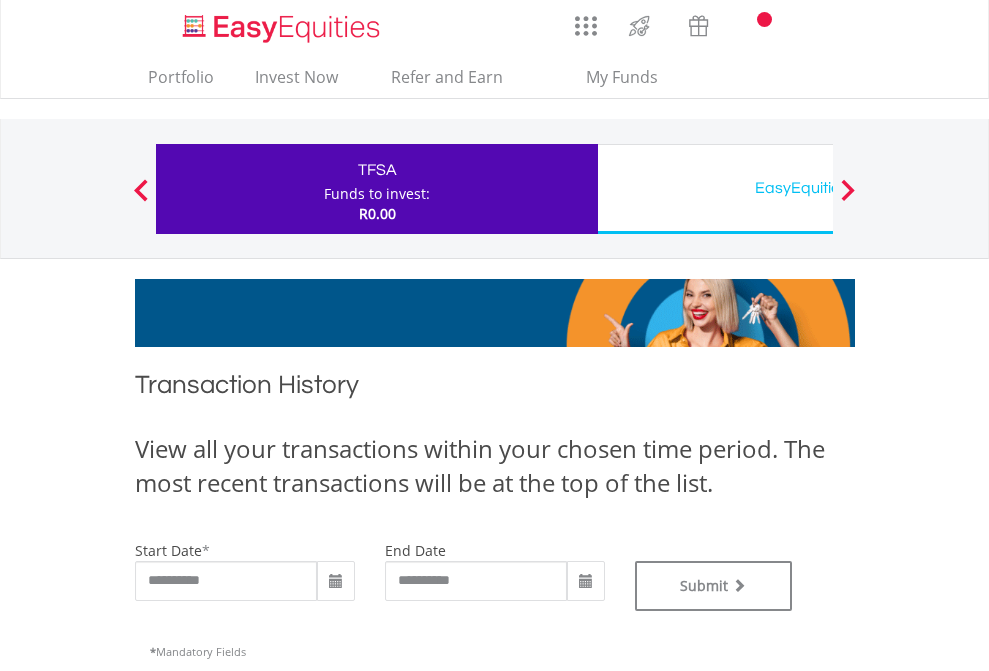 type on "**********" 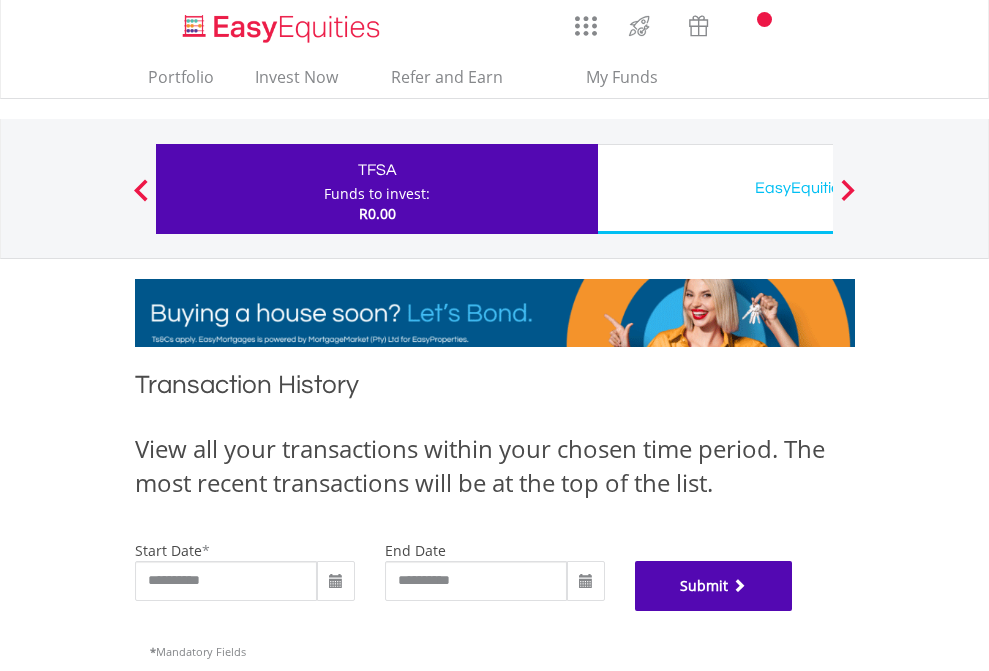 click on "Submit" at bounding box center [714, 586] 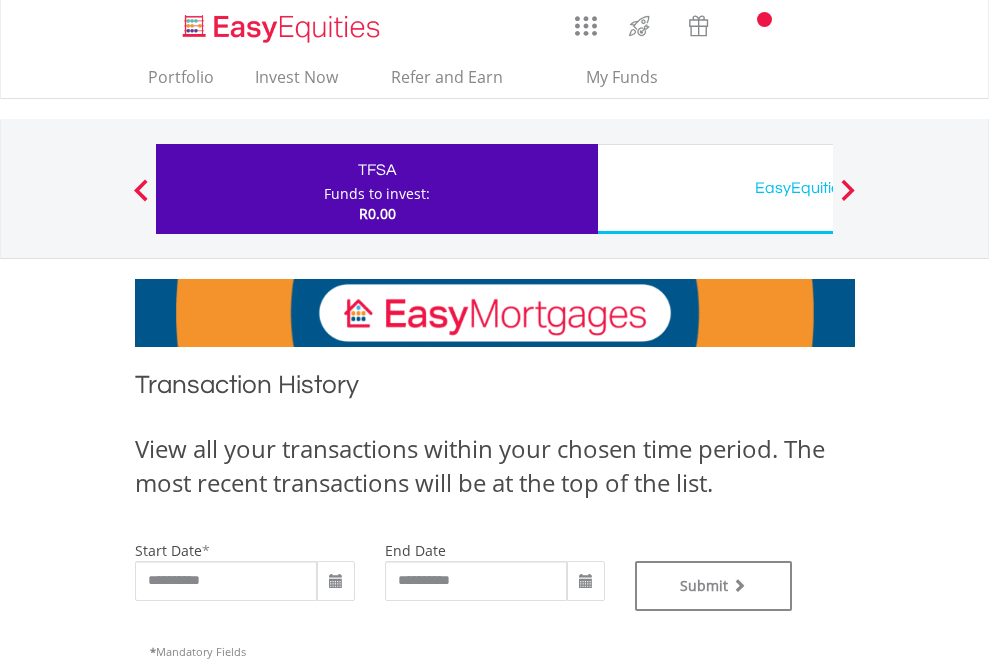 scroll, scrollTop: 0, scrollLeft: 0, axis: both 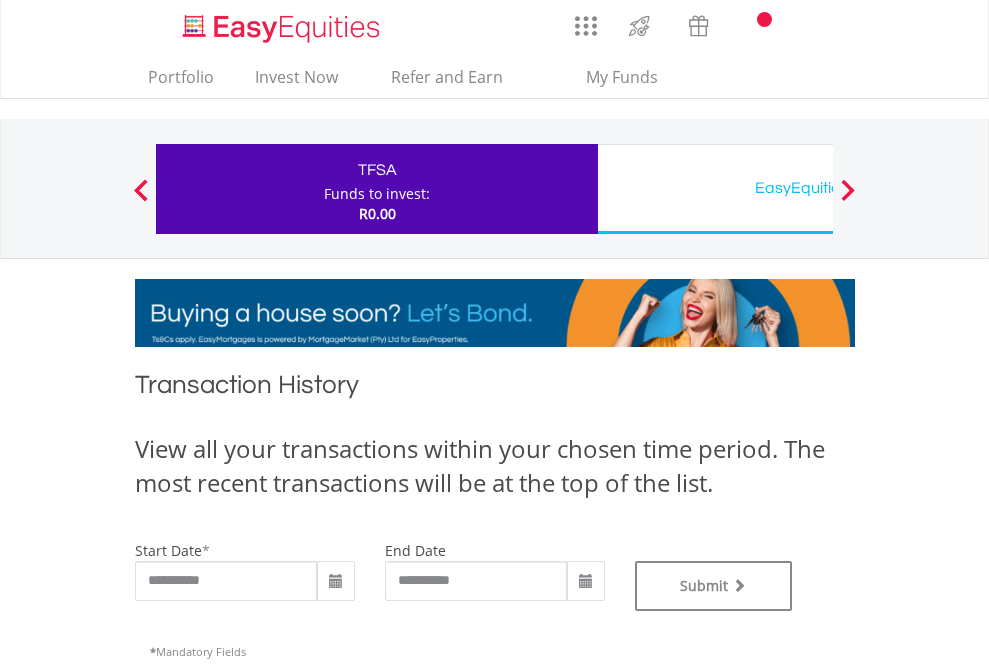 click on "EasyEquities USD" at bounding box center [818, 188] 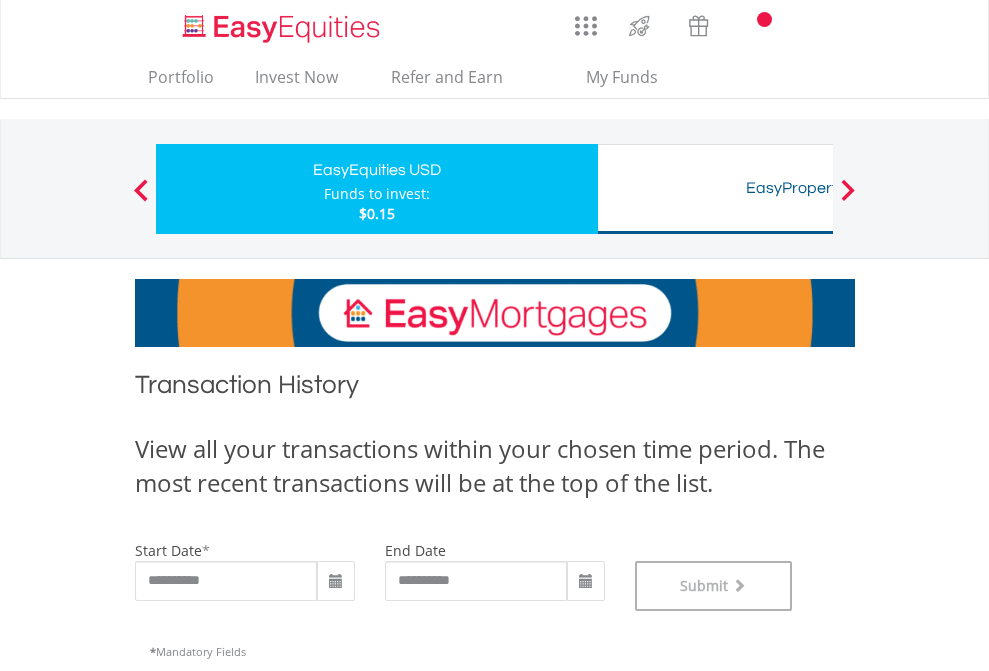 scroll, scrollTop: 811, scrollLeft: 0, axis: vertical 